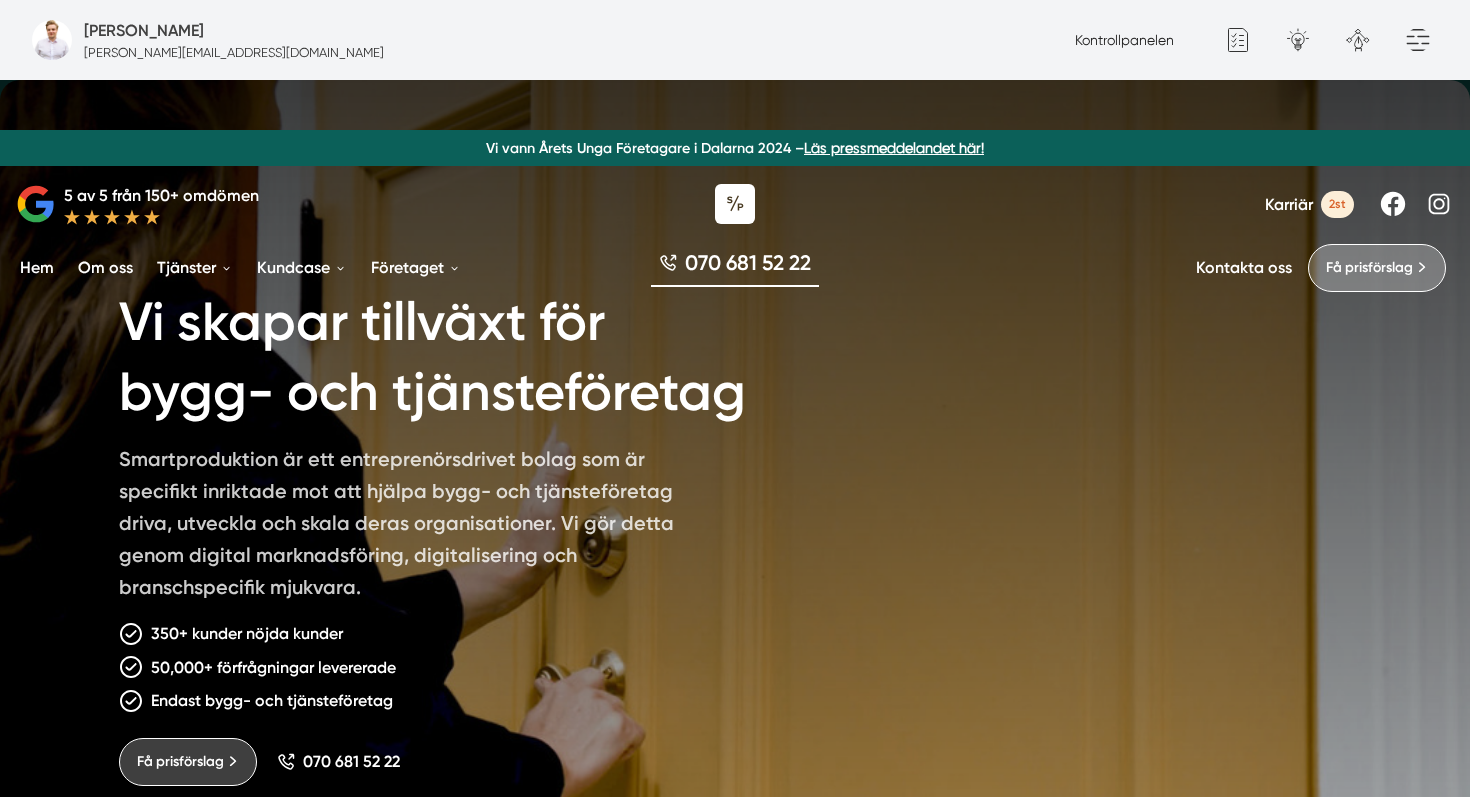scroll, scrollTop: 0, scrollLeft: 0, axis: both 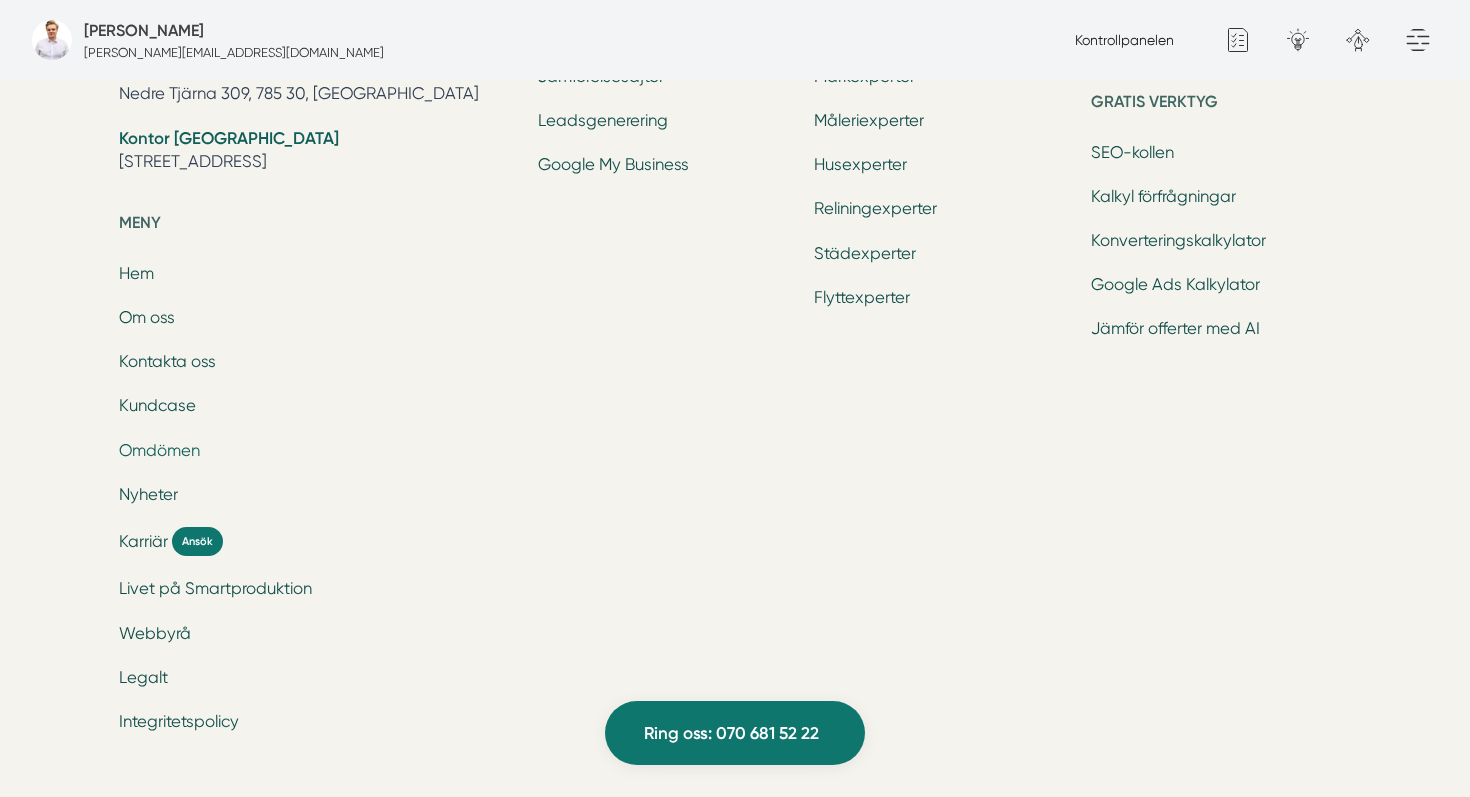 click on "Omdömen" at bounding box center (159, 450) 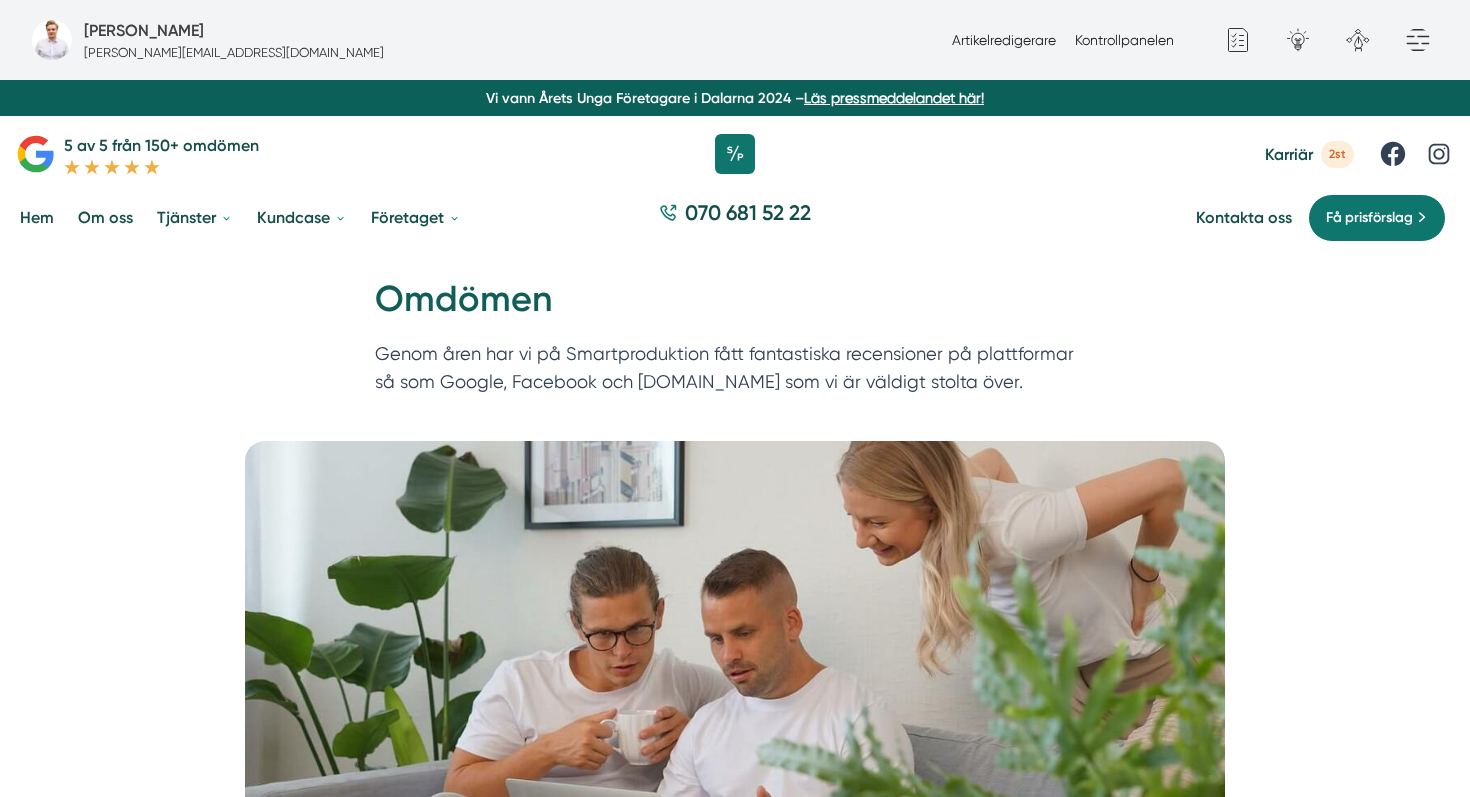 scroll, scrollTop: 0, scrollLeft: 0, axis: both 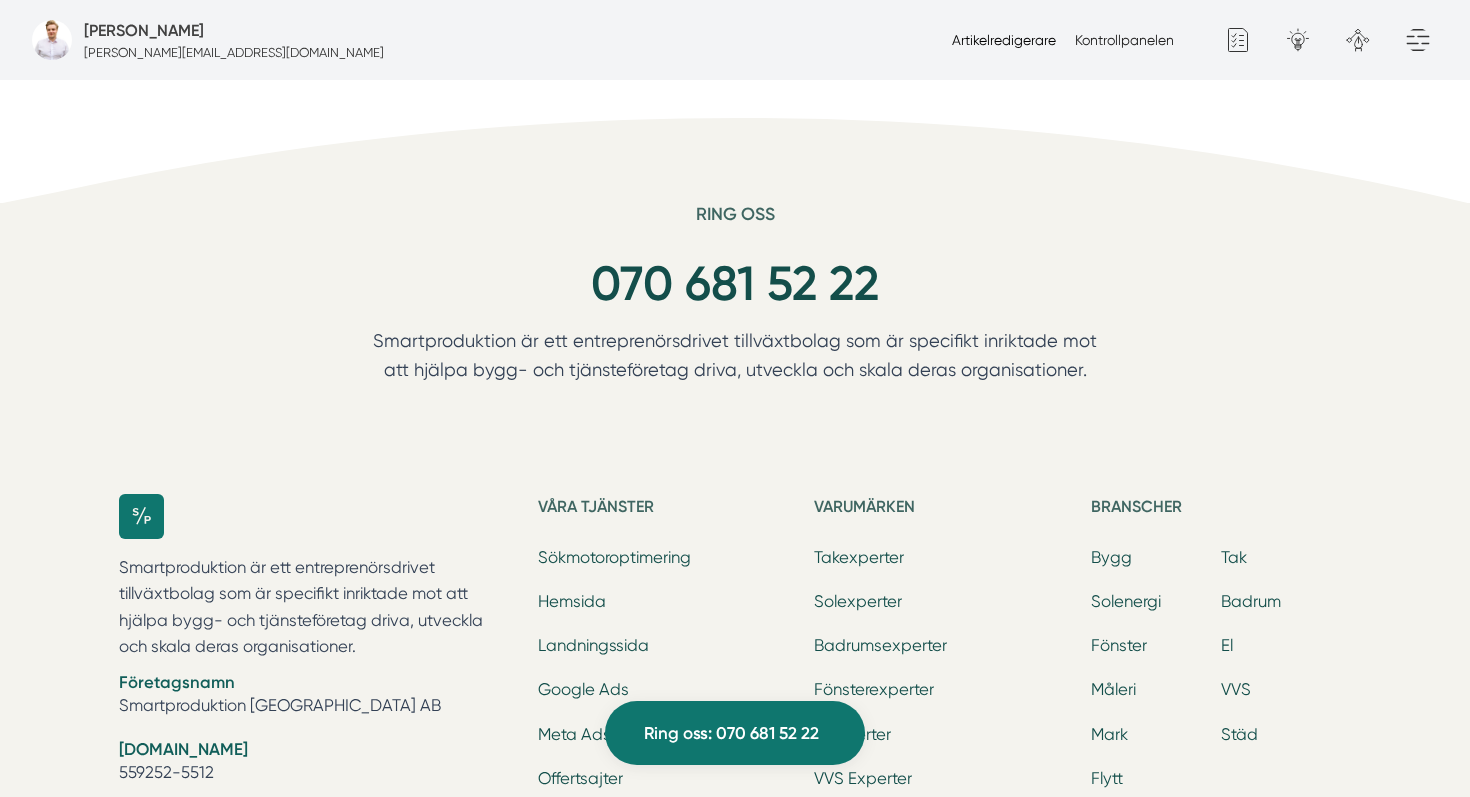 click on "Artikelredigerare" at bounding box center (1004, 40) 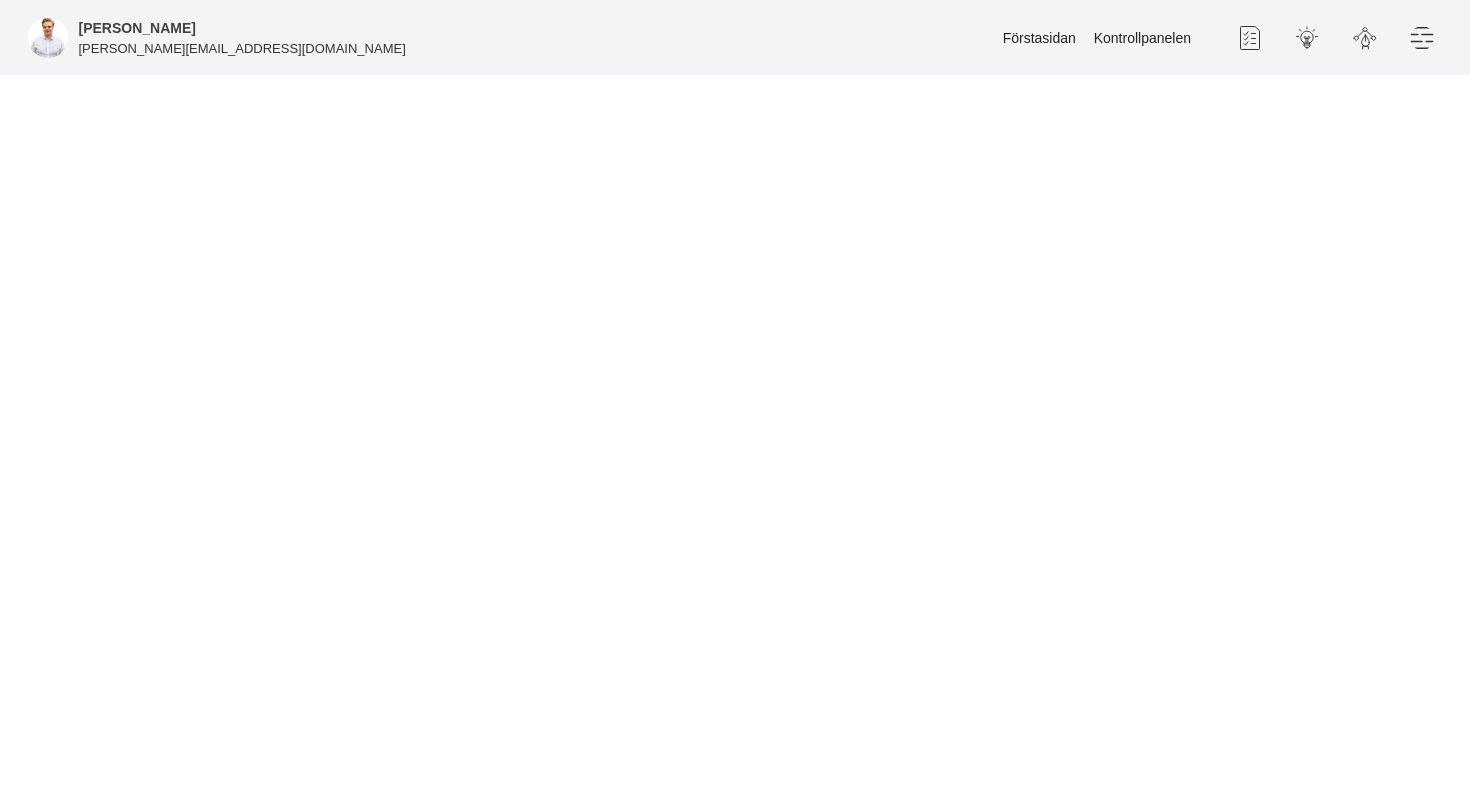 scroll, scrollTop: 0, scrollLeft: 0, axis: both 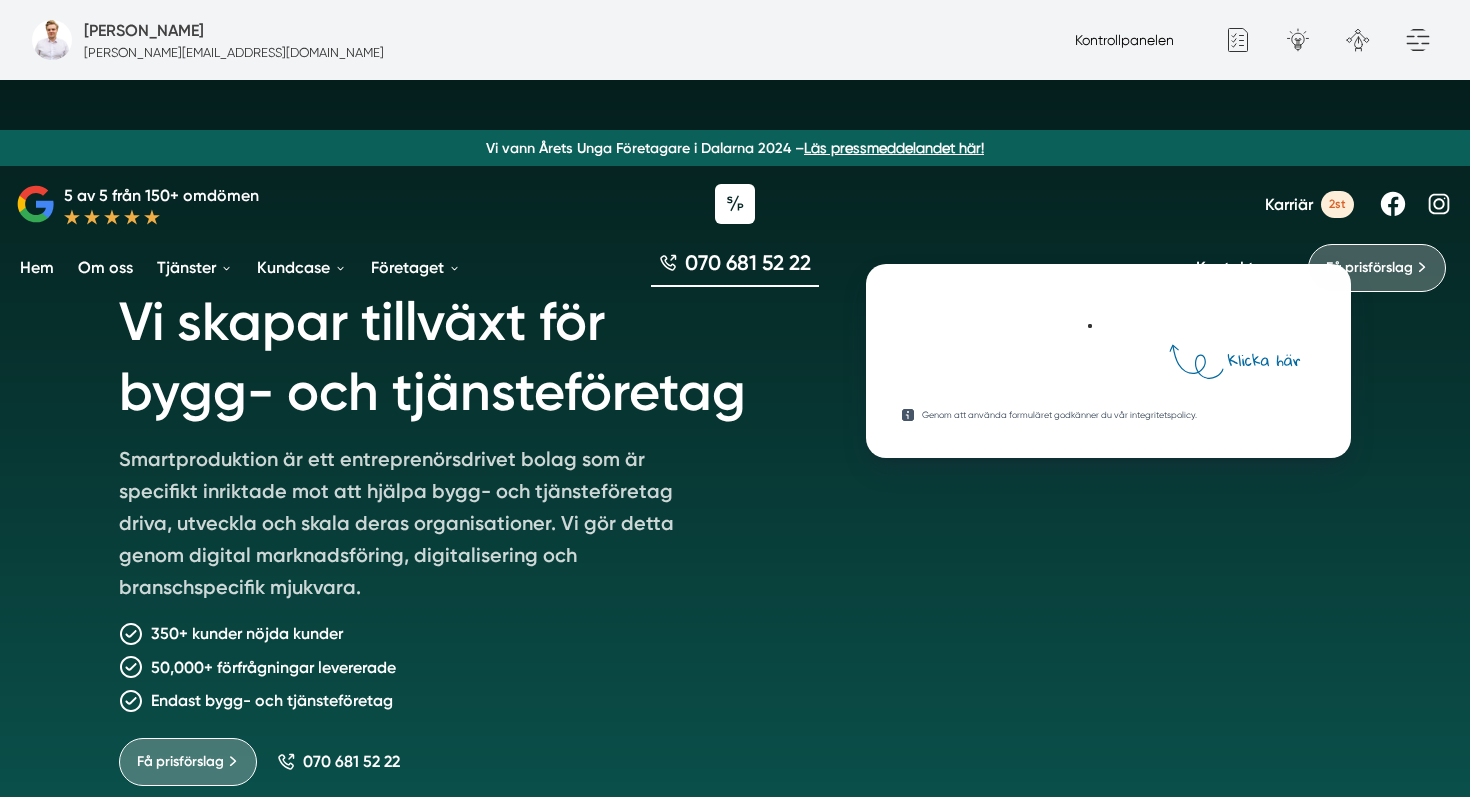 click on "Kontrollpanelen" at bounding box center [1124, 40] 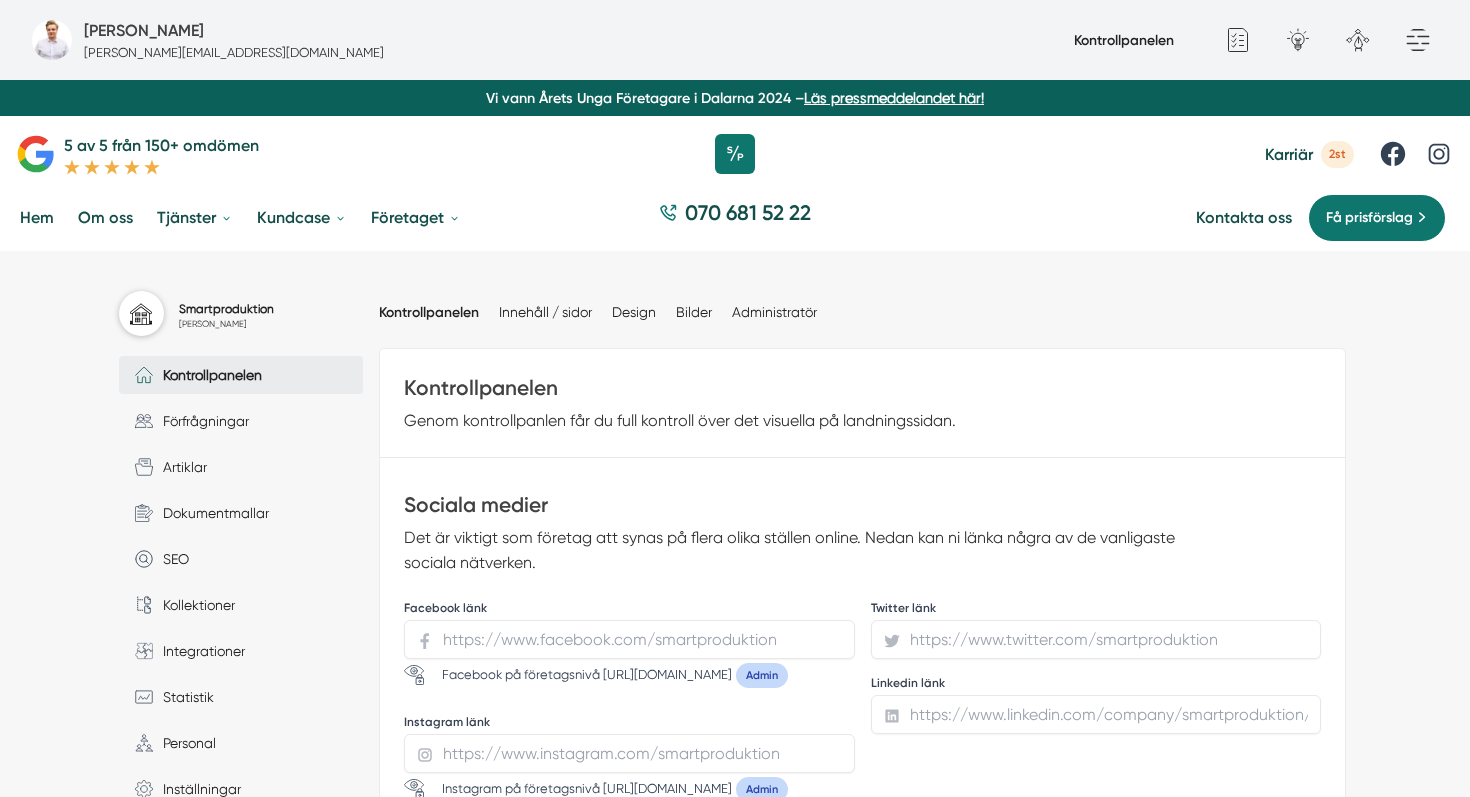scroll, scrollTop: 0, scrollLeft: 0, axis: both 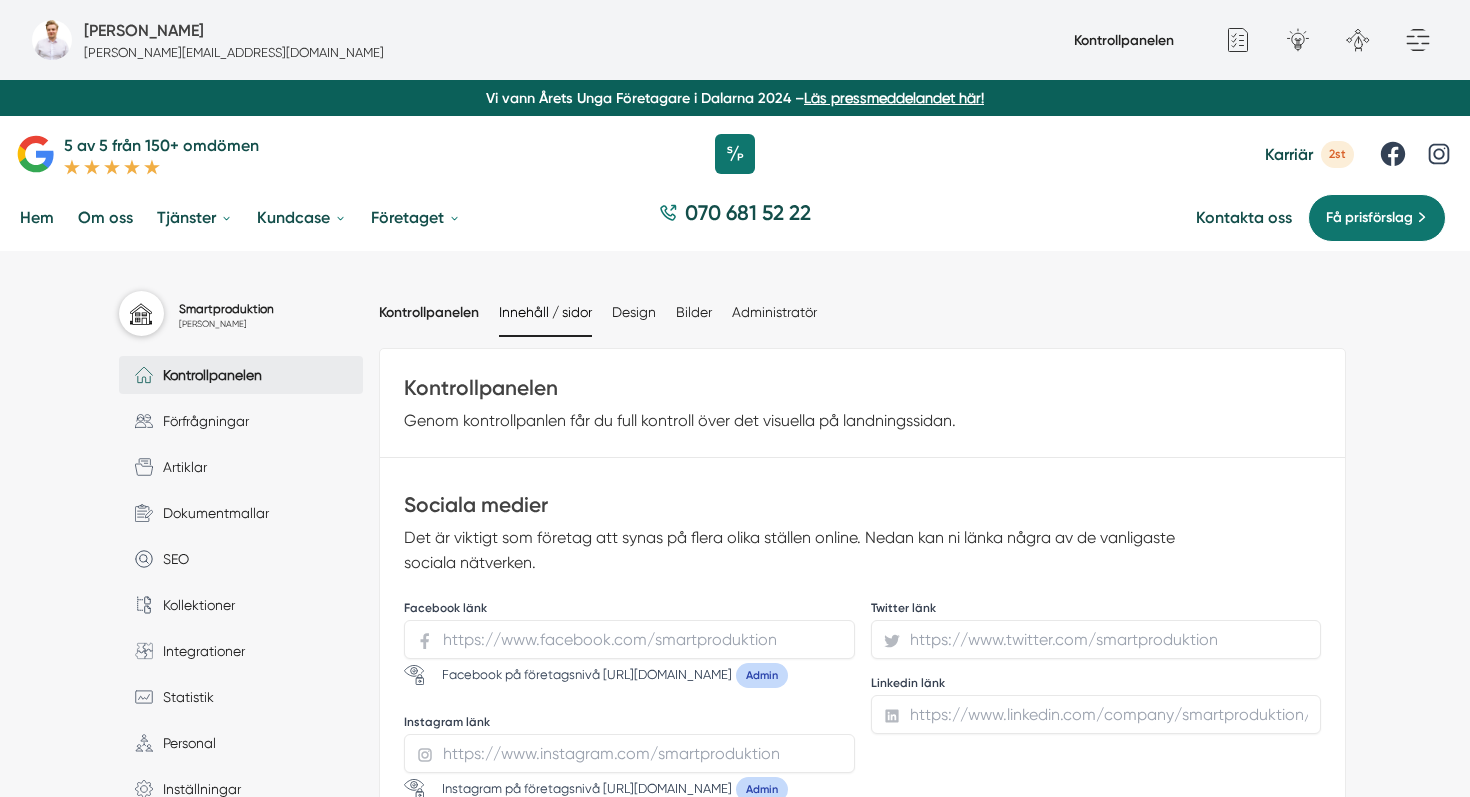 click on "Innehåll / sidor" at bounding box center (545, 312) 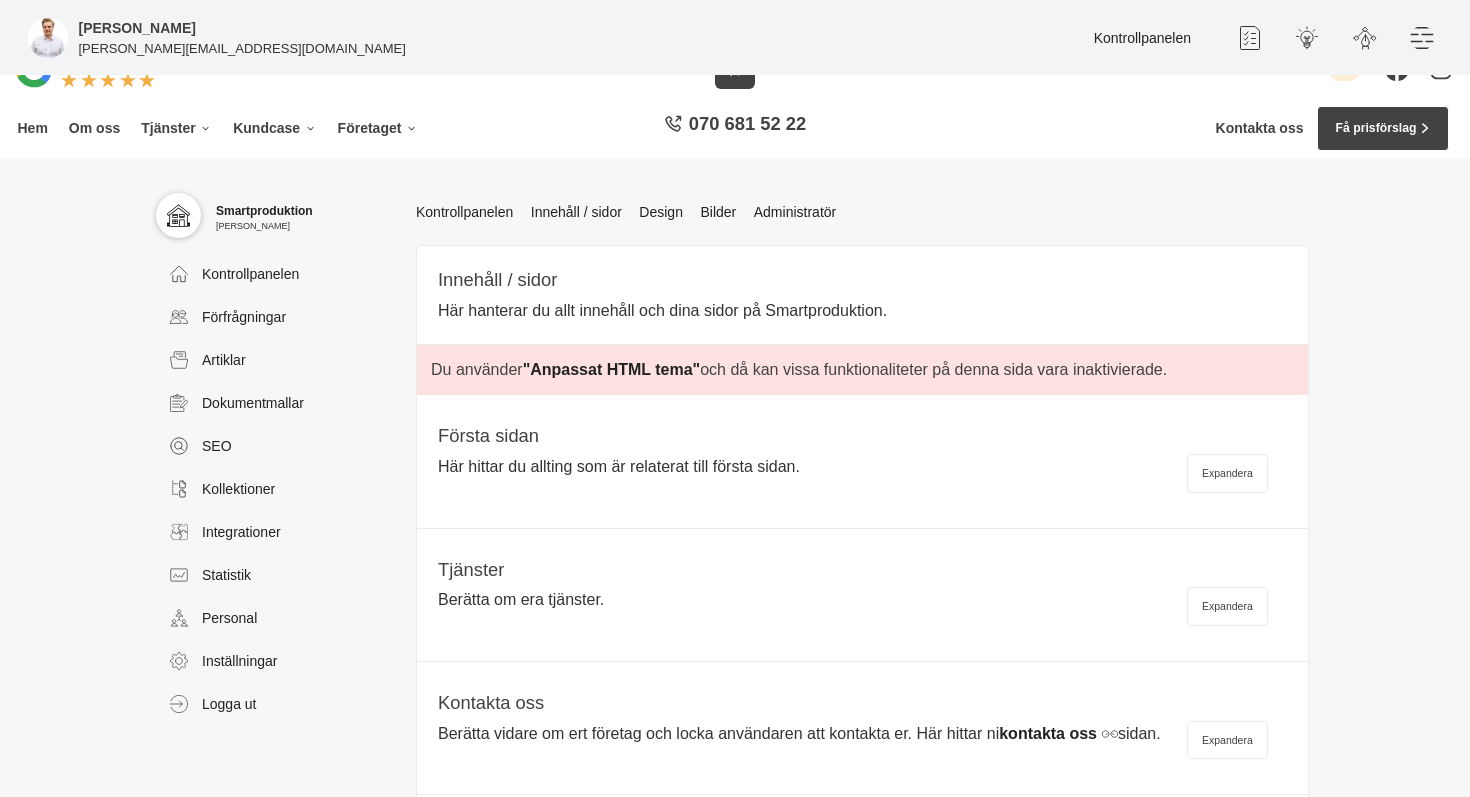 scroll, scrollTop: 0, scrollLeft: 0, axis: both 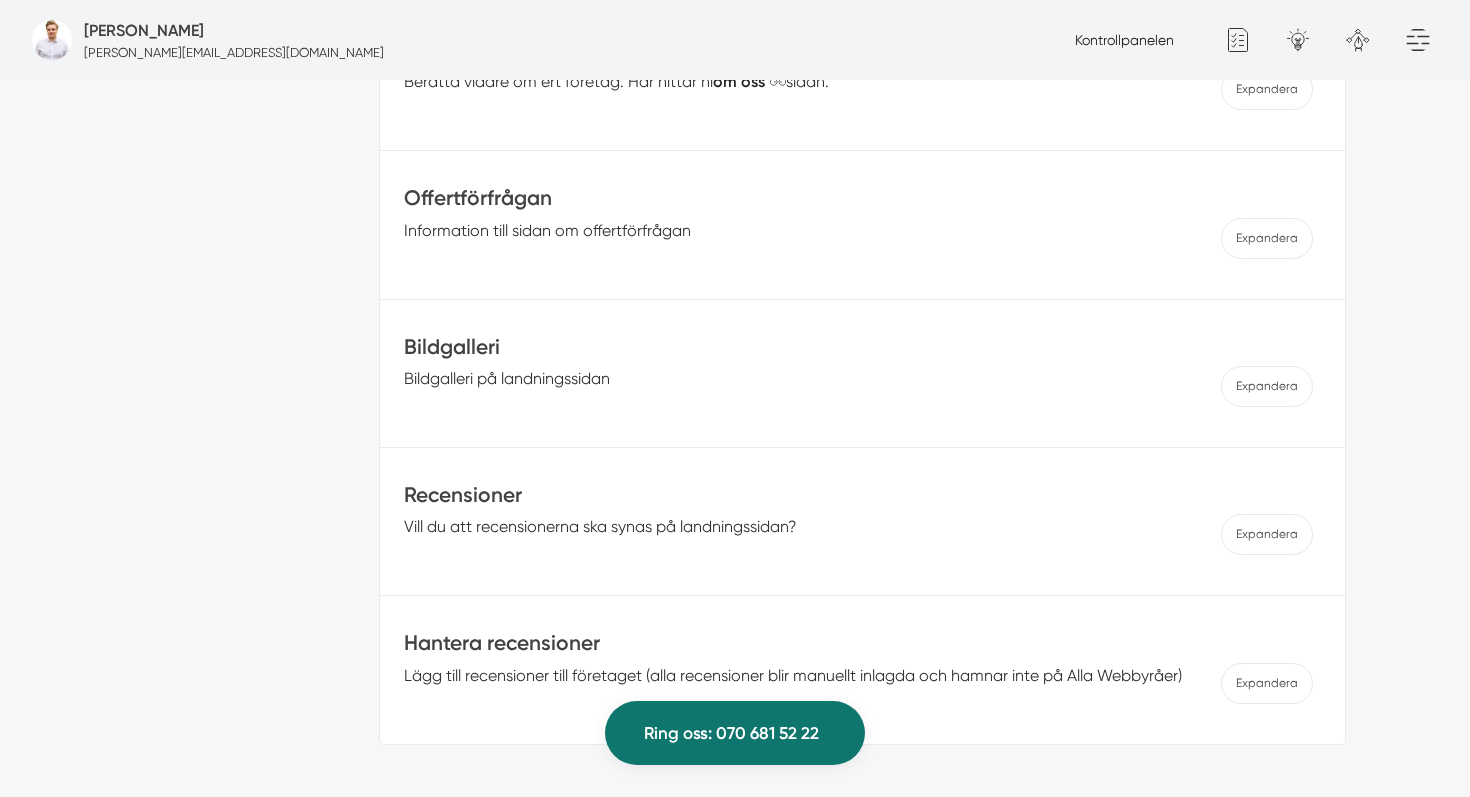 click on "Recensioner
Vill du att recensionerna ska synas på landningssidan?
Expandera
Vill du visa recension i popupen?
Vill du visa företagets recensioner på landningssidan?
Ska review schema användas till landningssidan? - får endast vara på en landningssida per företag
Recensioner introduktion och beskrivning
Bold
Italic
U
Strikethrough
Länk
H2
H3
H4
H5
SE
Quote
Bullets
Numbers
Undo
Redo
Decrease Level
Increase Level
Länk
Avlänka
[GEOGRAPHIC_DATA]" at bounding box center [862, 522] 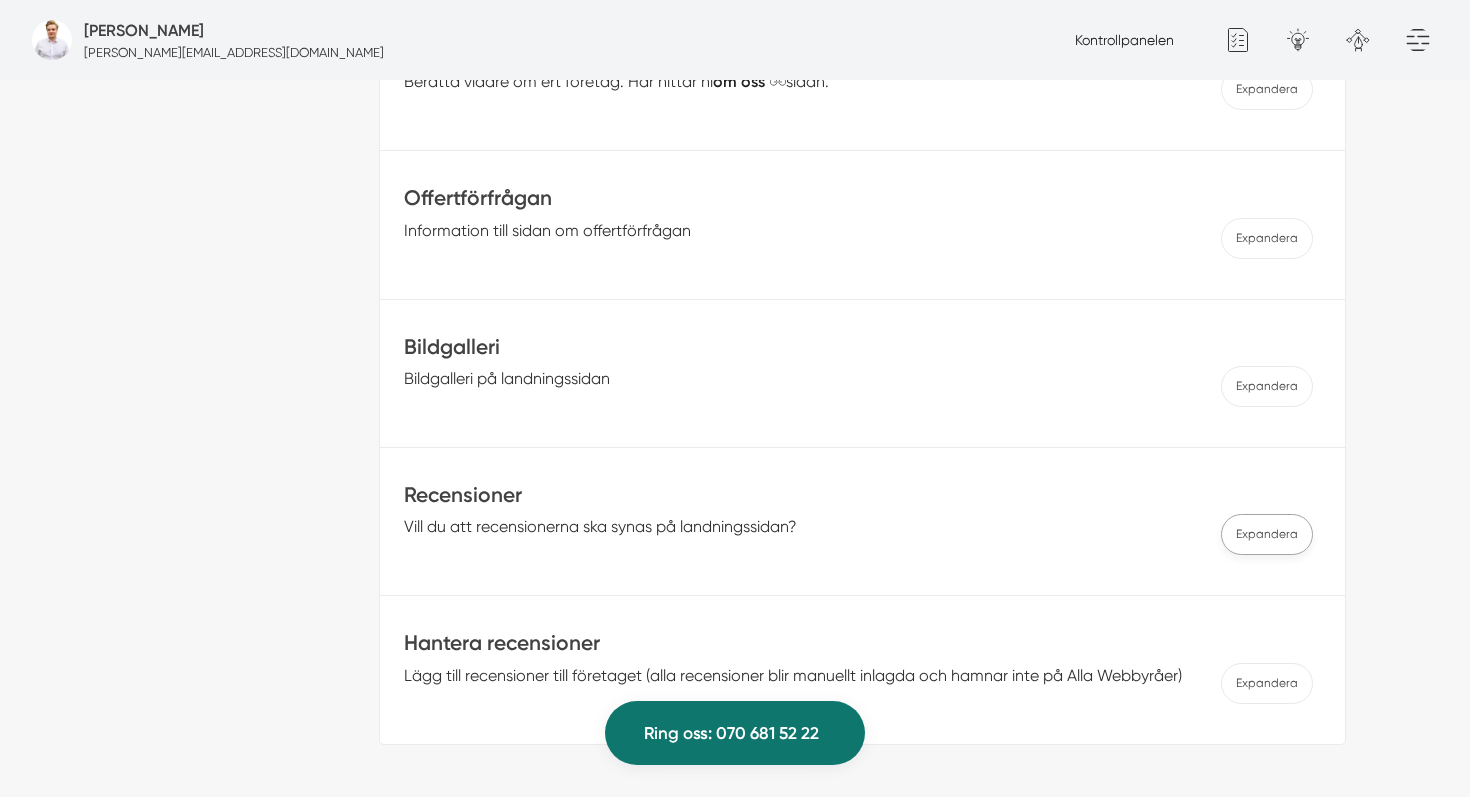 click on "Expandera" at bounding box center (1267, 386) 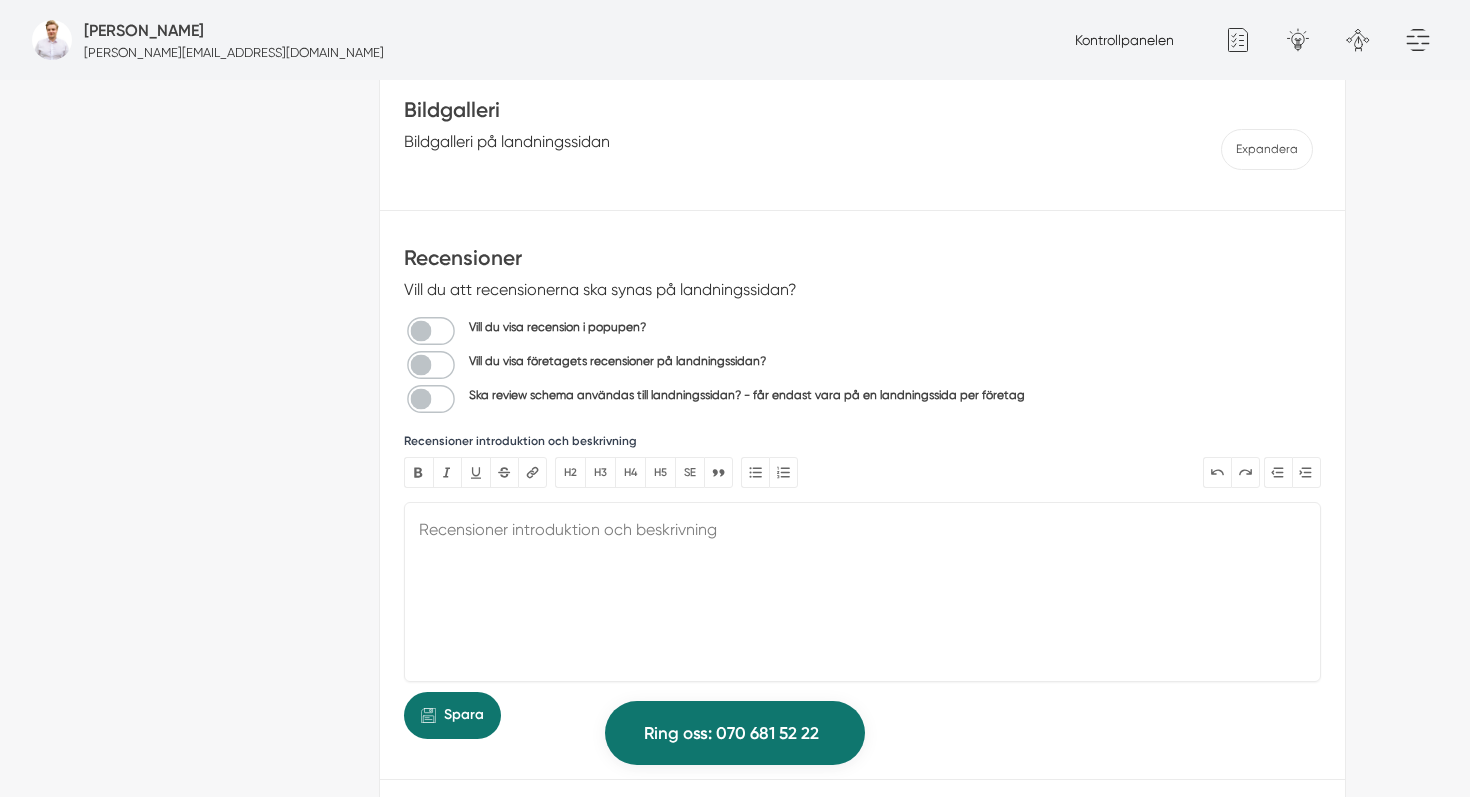scroll, scrollTop: 1397, scrollLeft: 0, axis: vertical 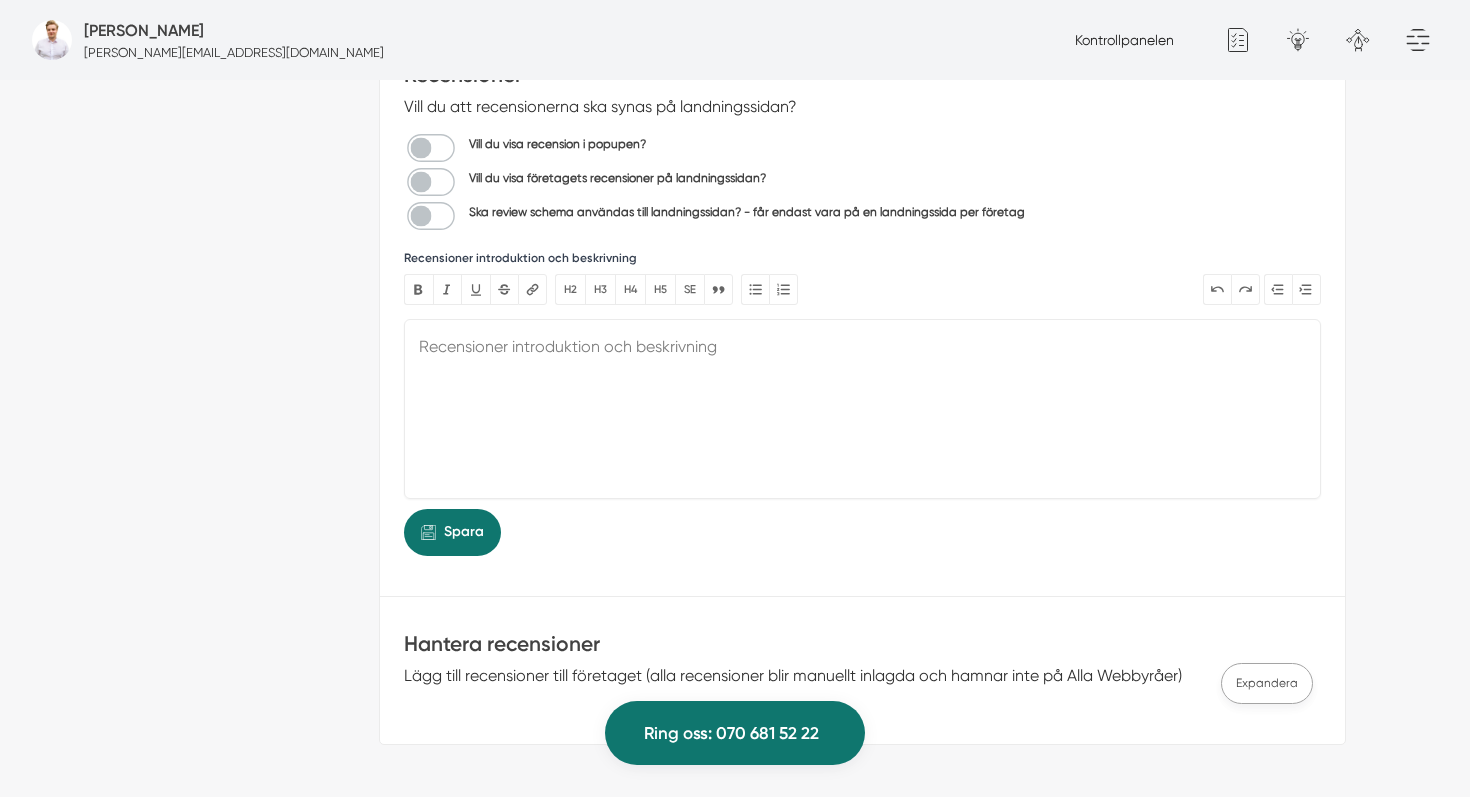 click on "Expandera" at bounding box center [1267, 683] 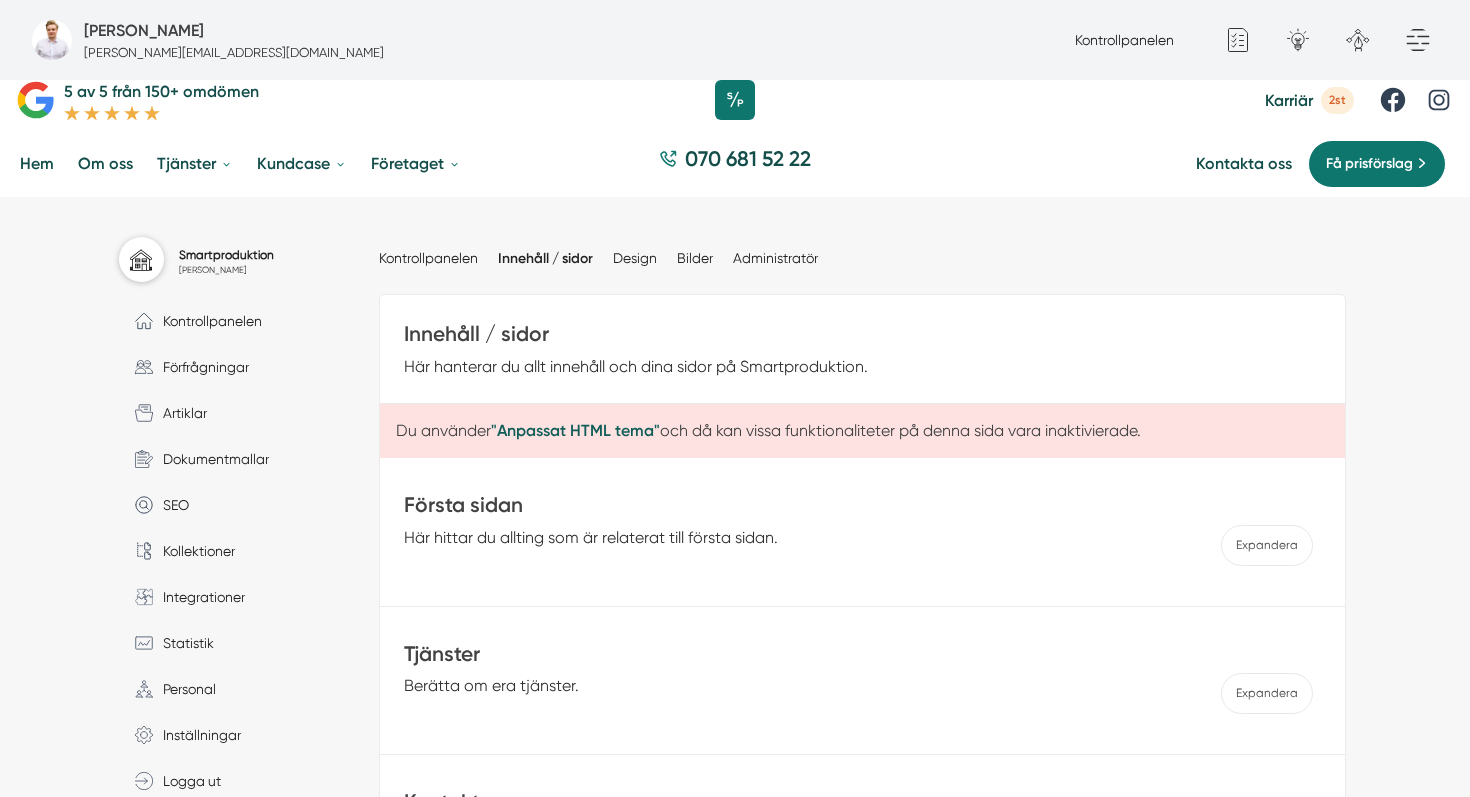 scroll, scrollTop: 0, scrollLeft: 0, axis: both 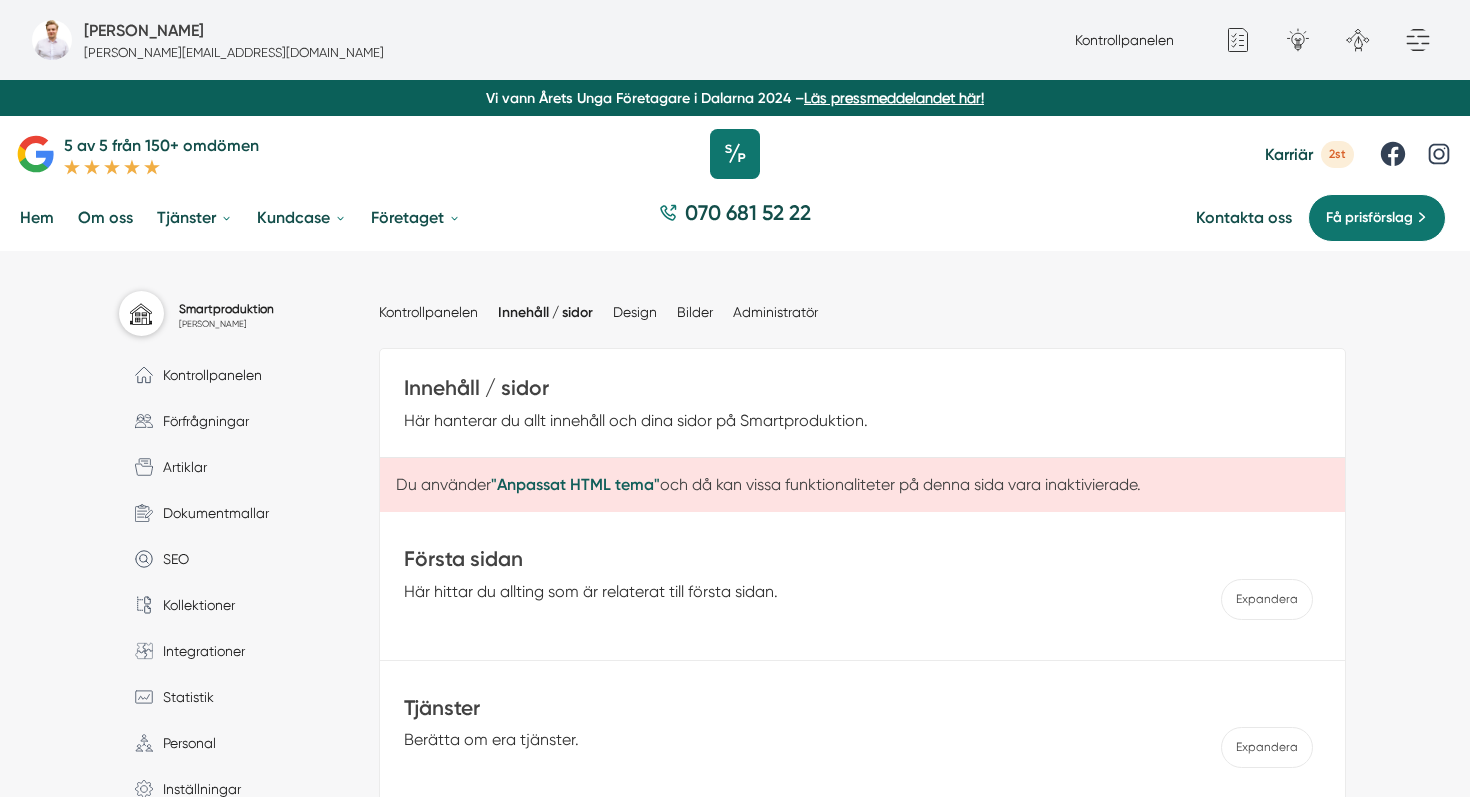 click 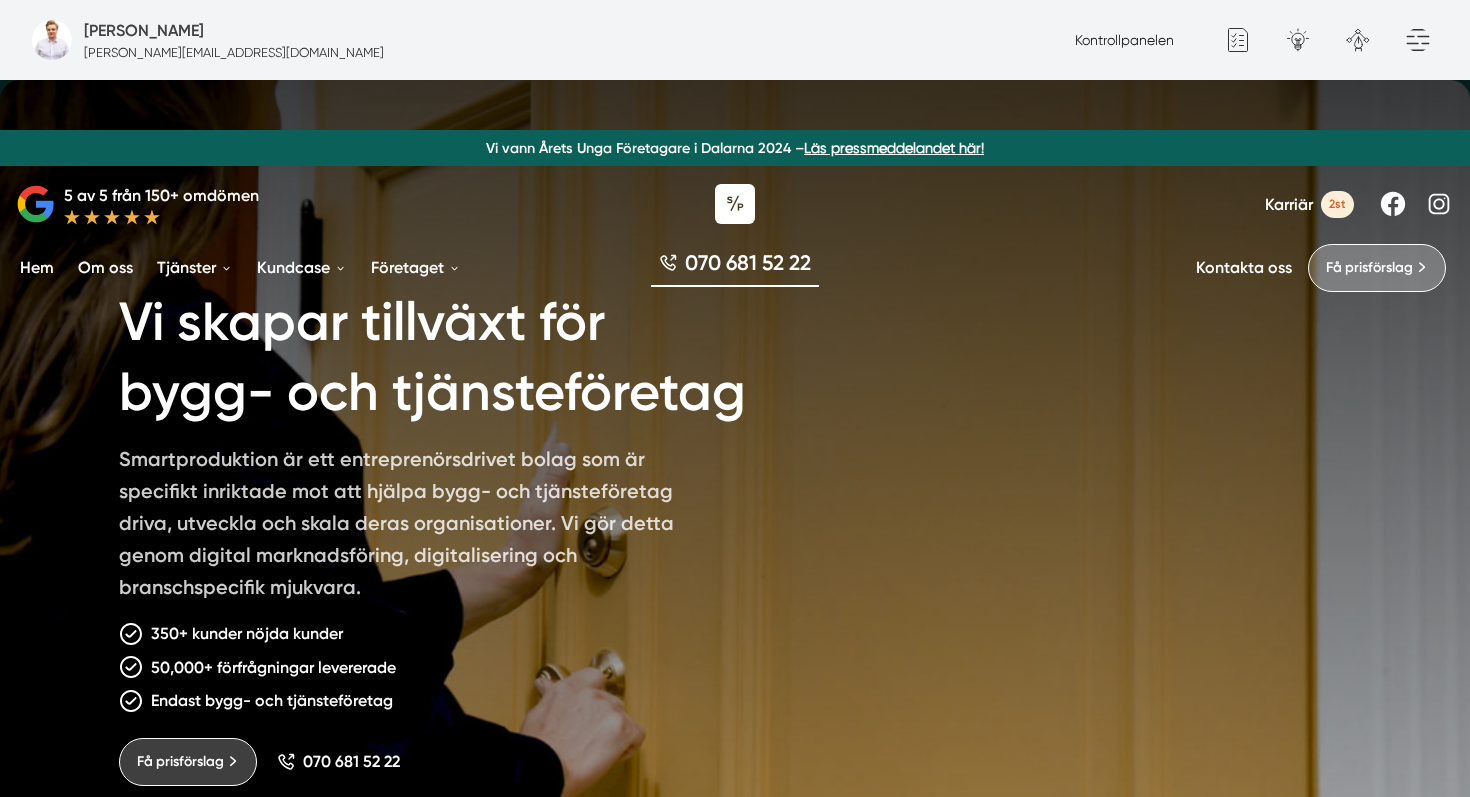 scroll, scrollTop: 0, scrollLeft: 0, axis: both 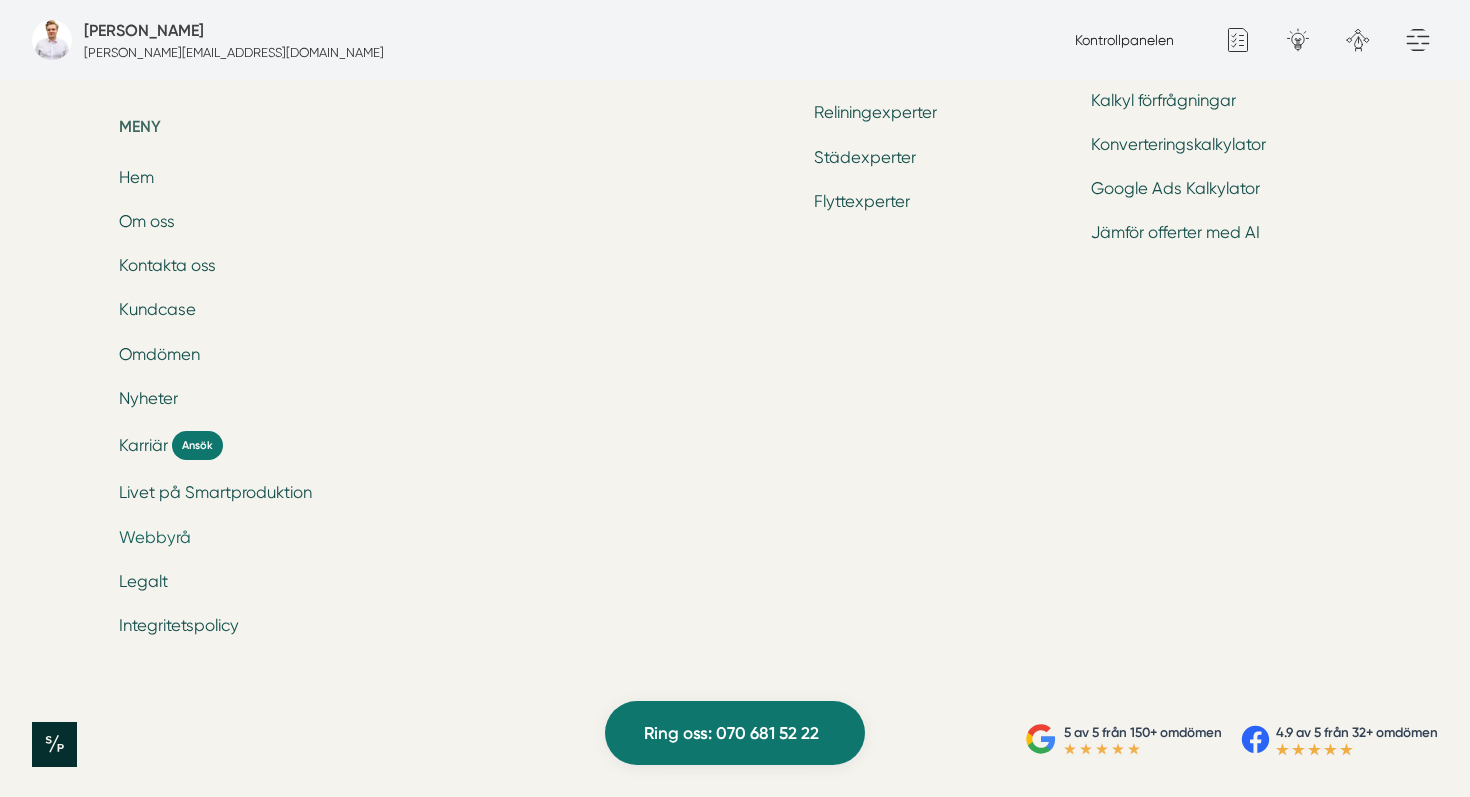 click on "Webbyrå" at bounding box center [155, 537] 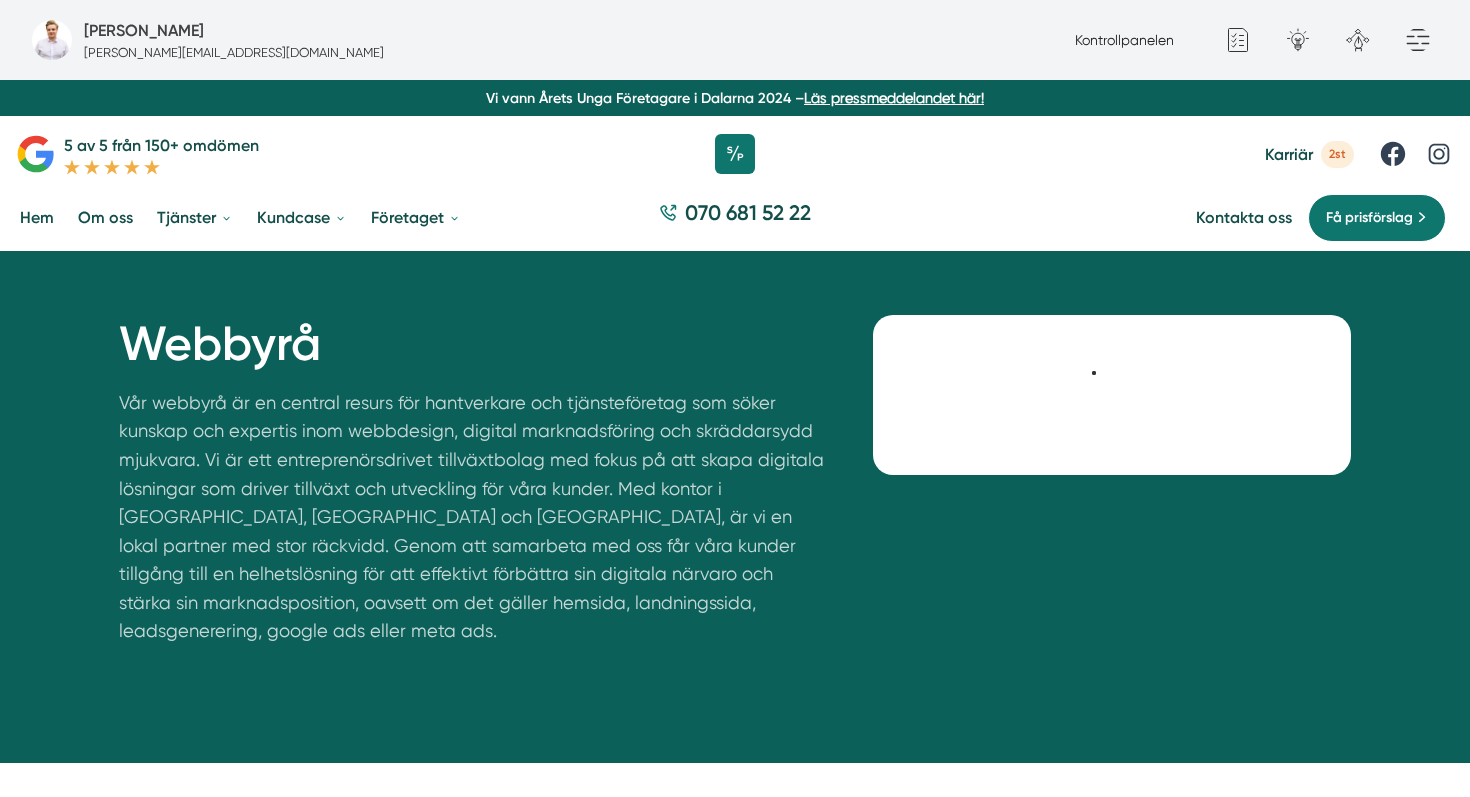 scroll, scrollTop: 0, scrollLeft: 0, axis: both 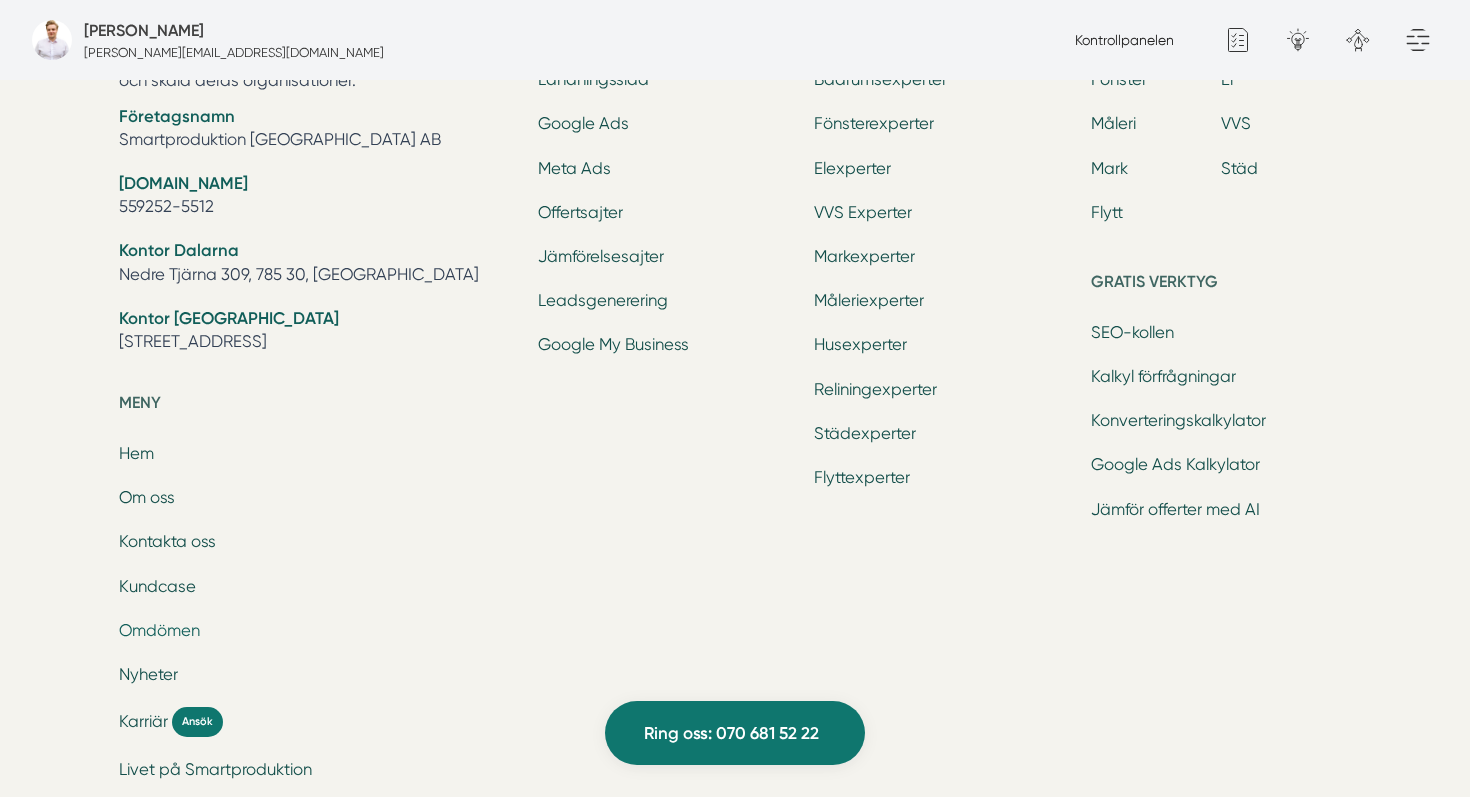 click on "Omdömen" at bounding box center (159, 630) 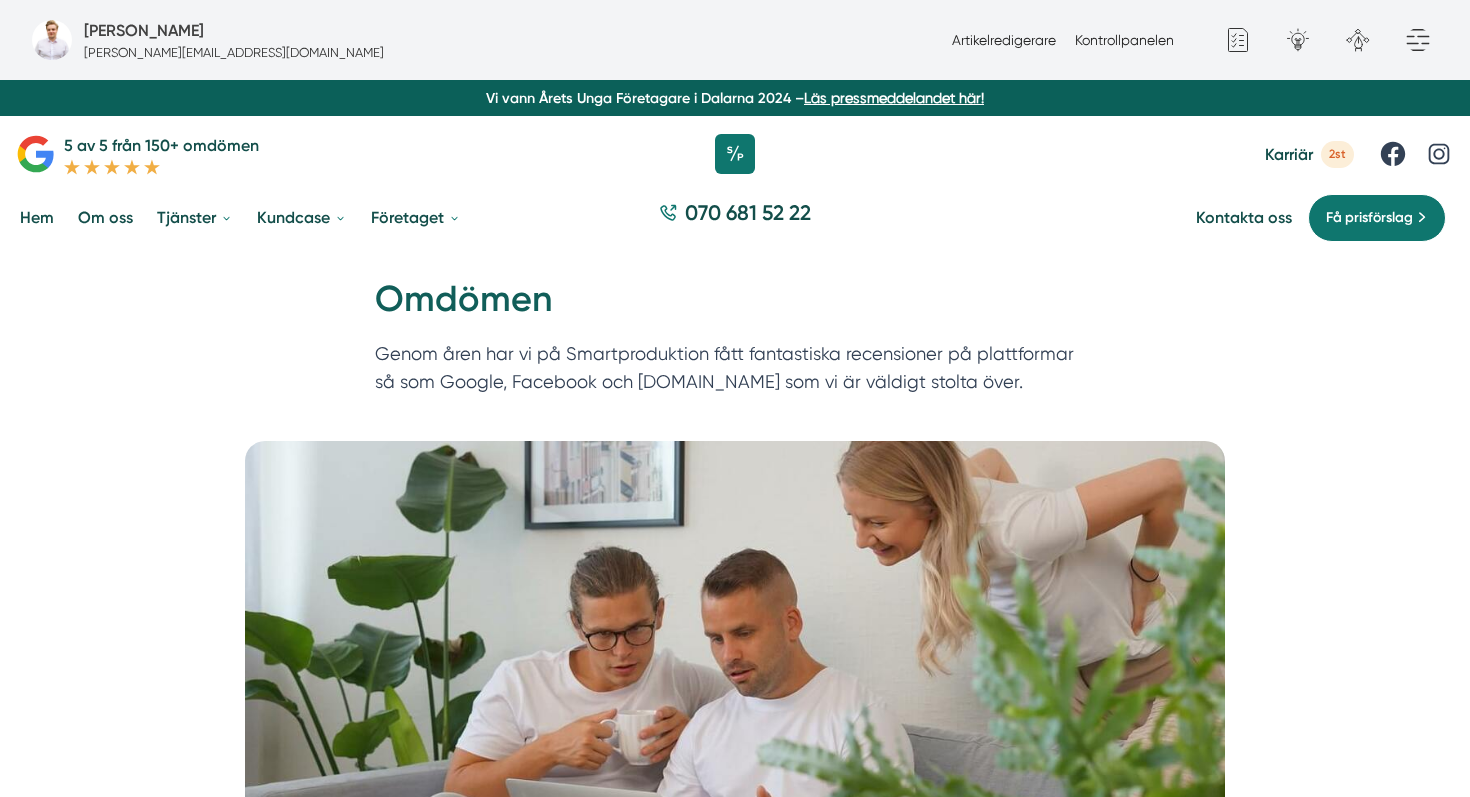 scroll, scrollTop: 0, scrollLeft: 0, axis: both 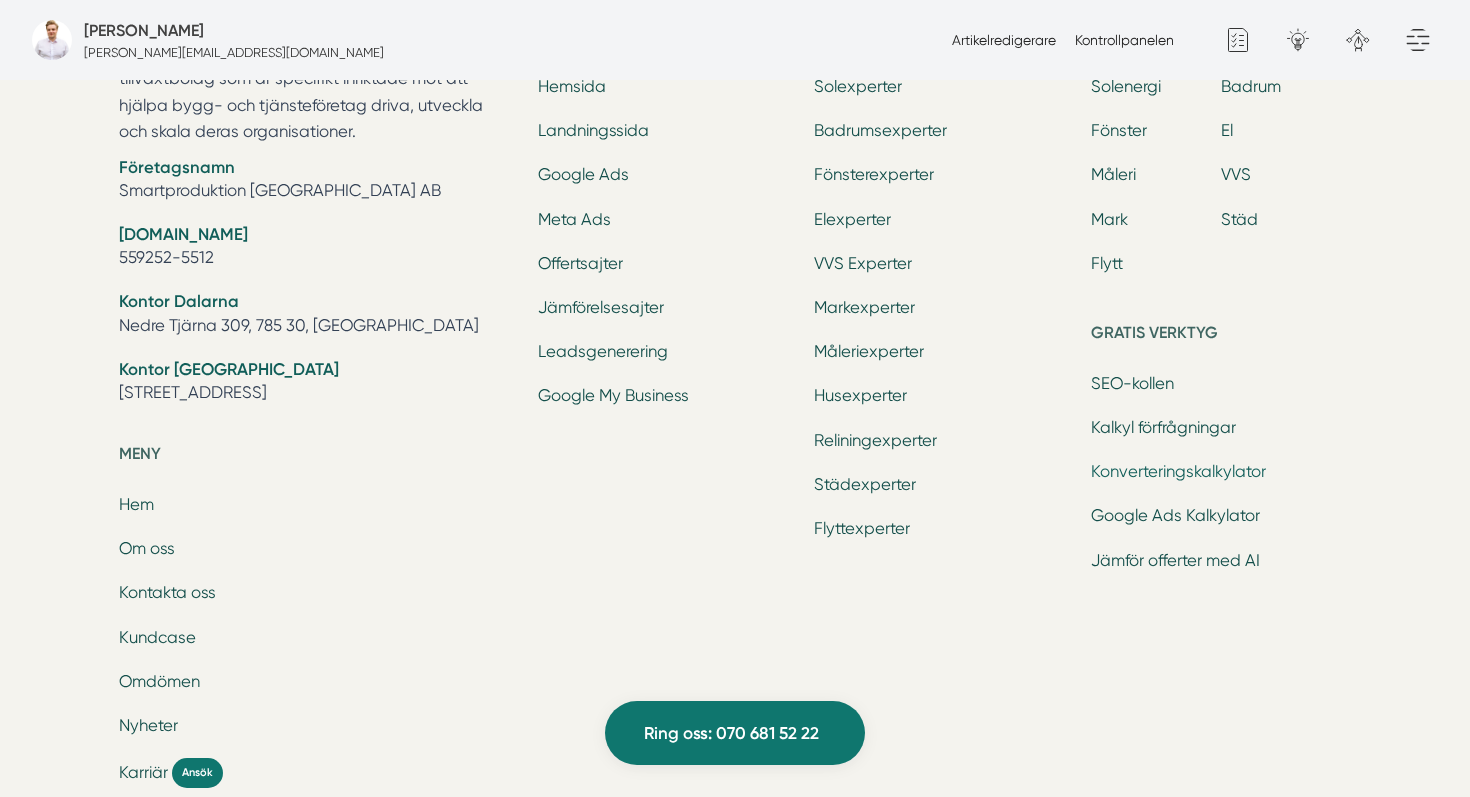 click on "Konverteringskalkylator" at bounding box center [1178, 471] 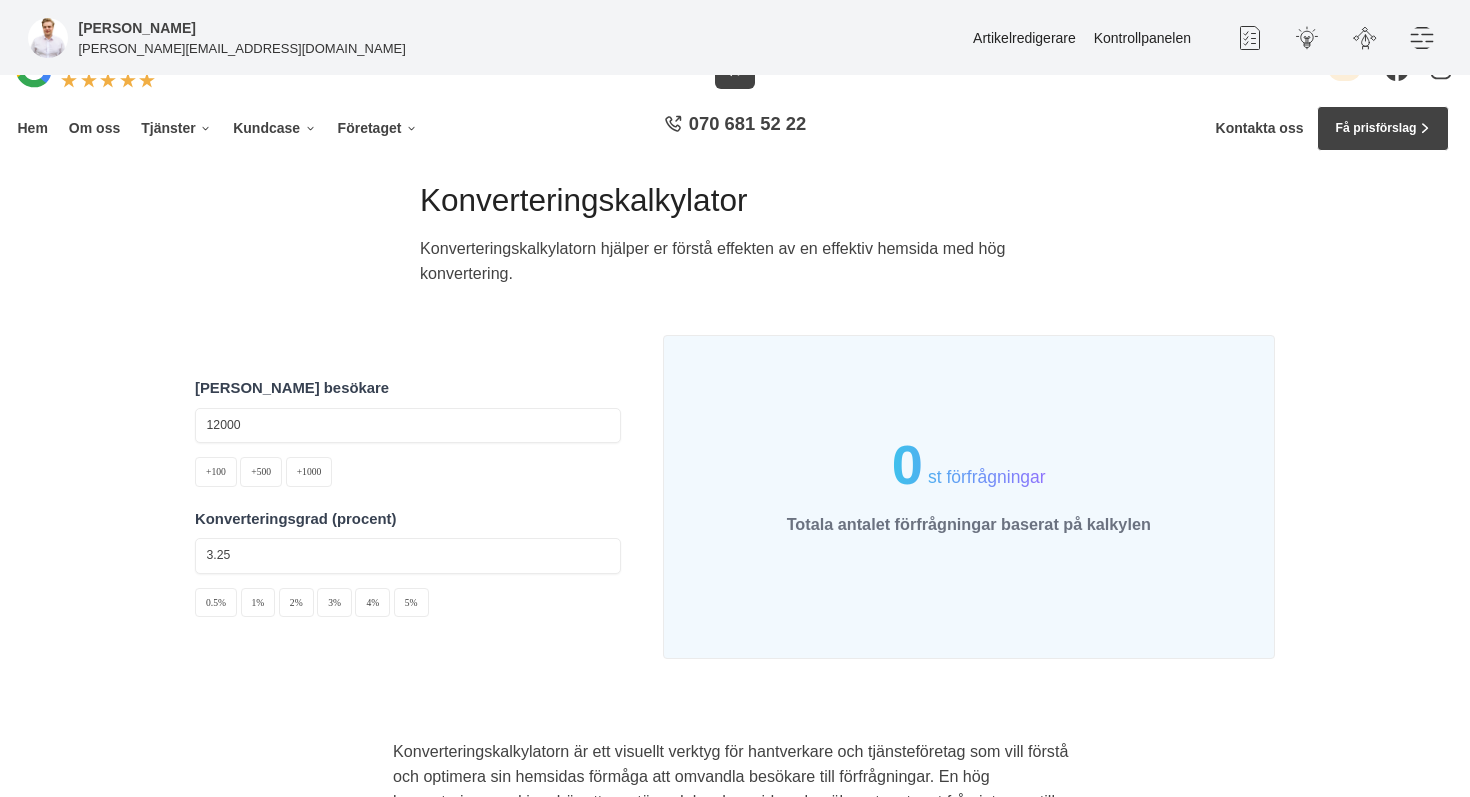 scroll, scrollTop: 0, scrollLeft: 0, axis: both 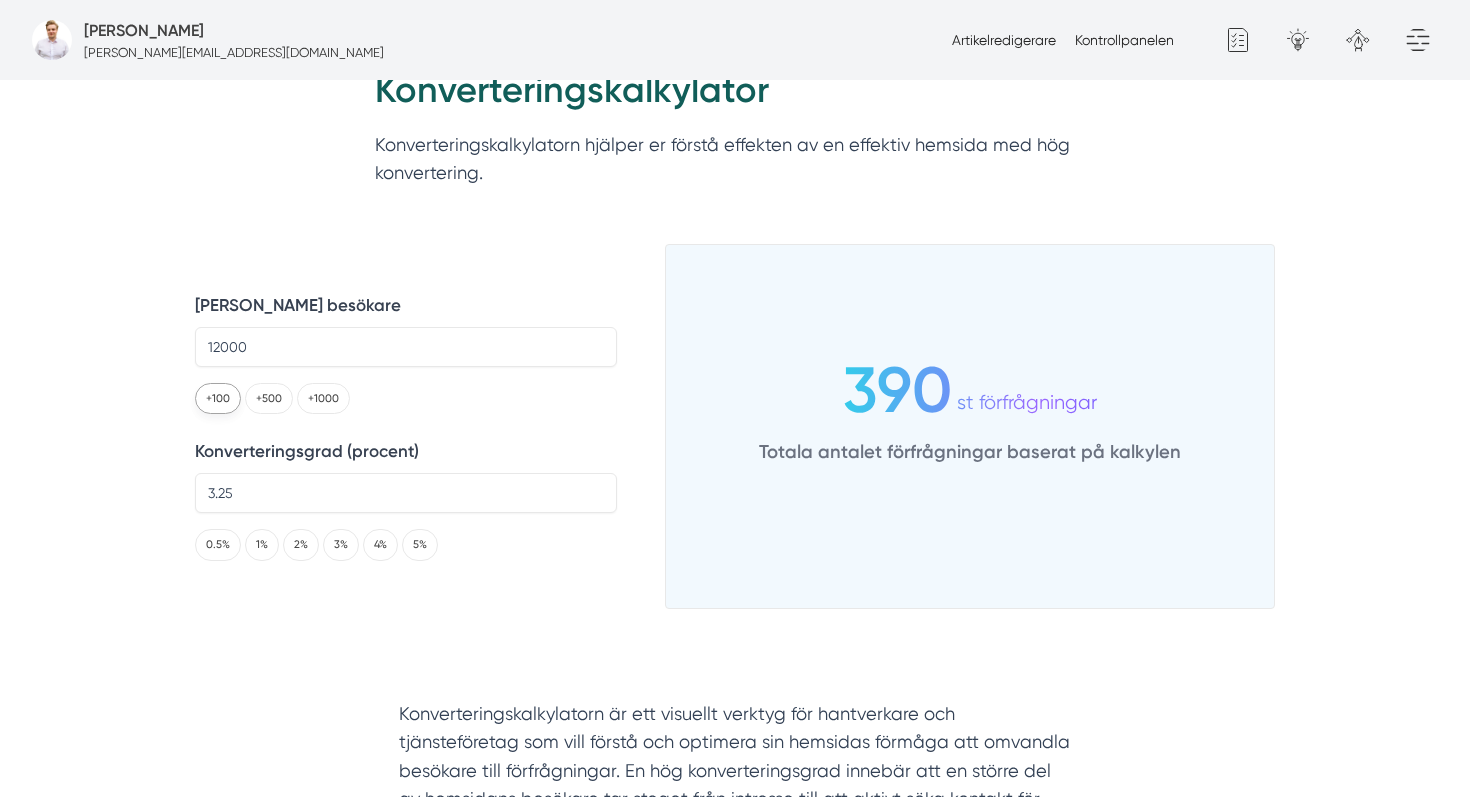 click on "+100" at bounding box center (218, 398) 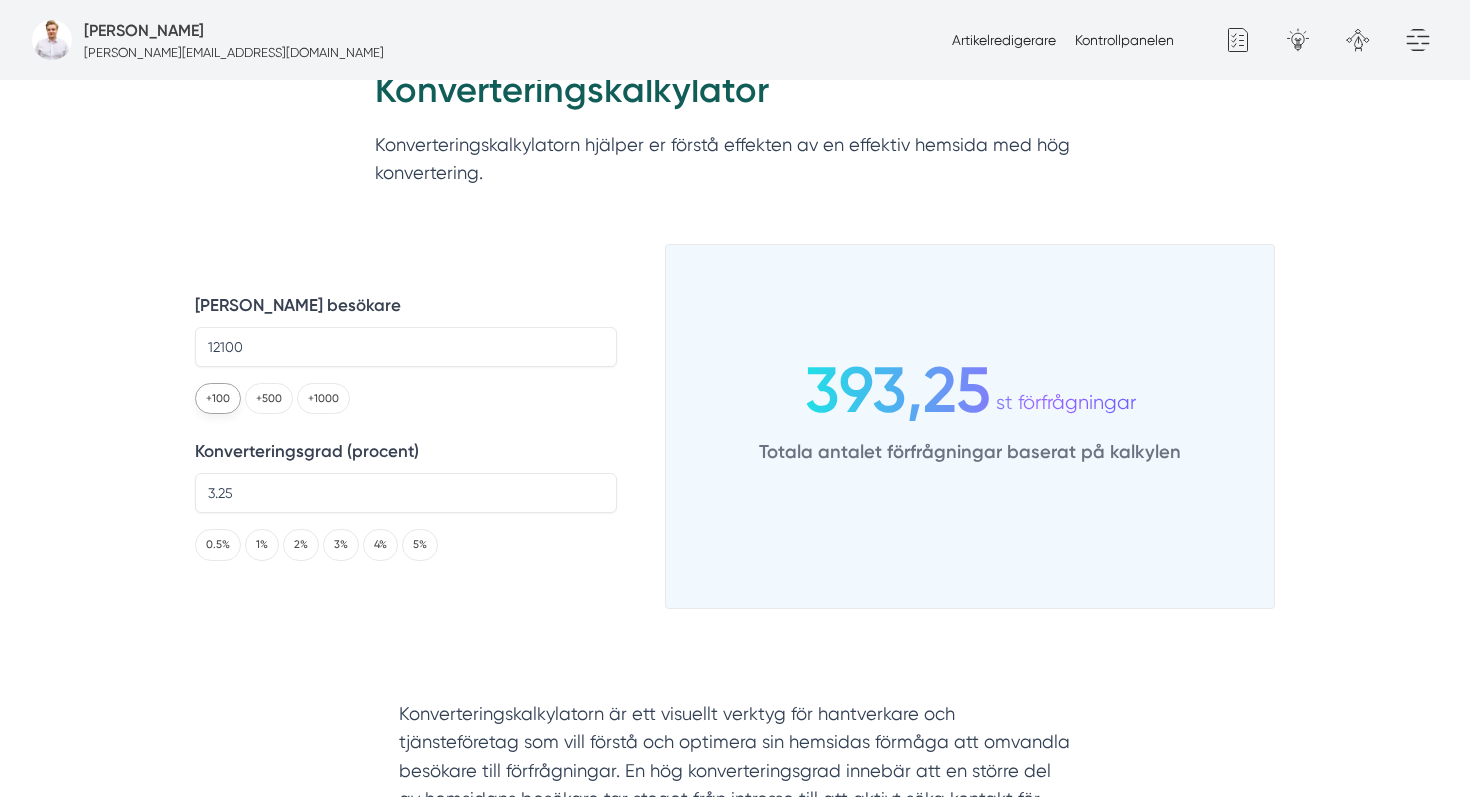 click on "+100" at bounding box center (218, 398) 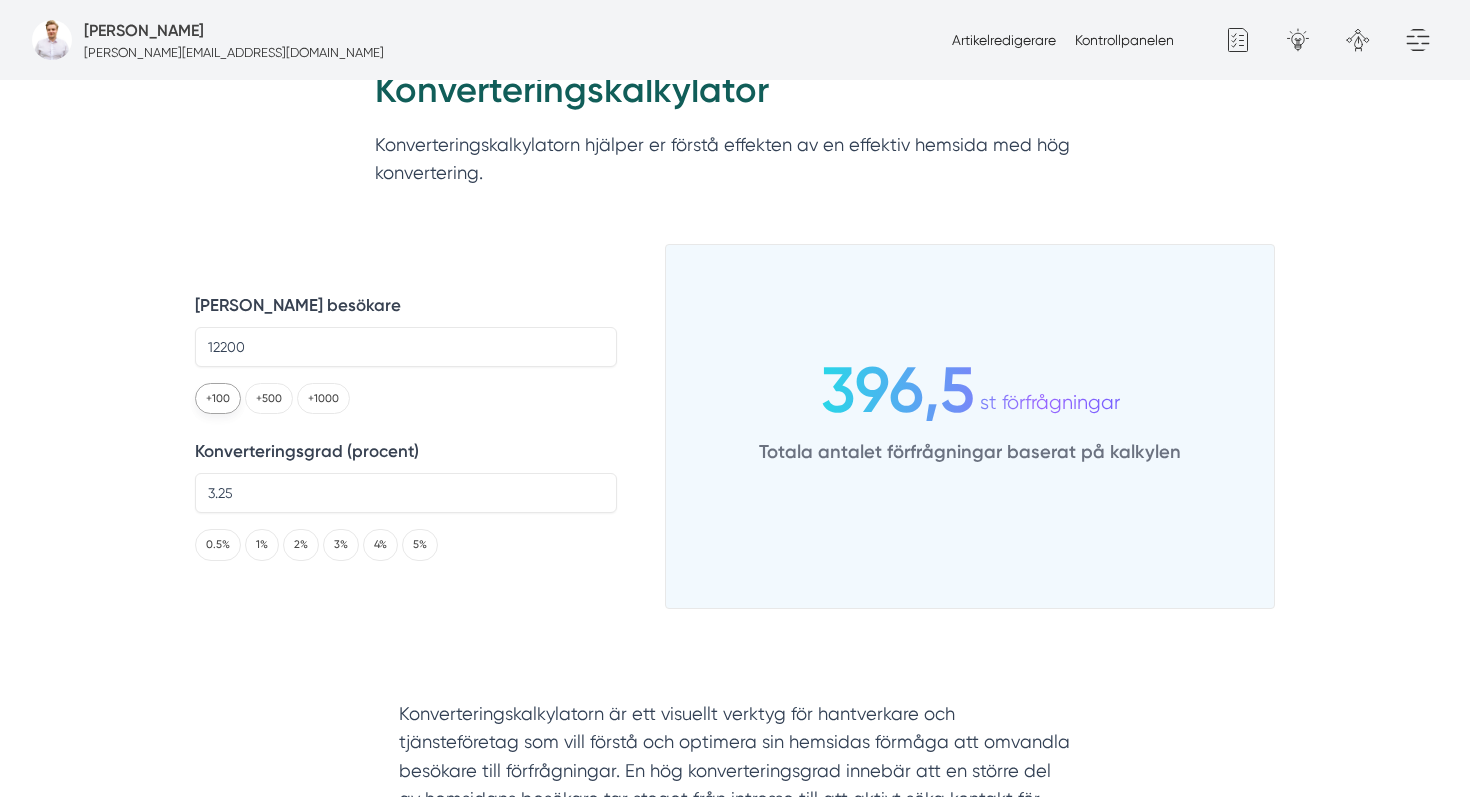 click on "+100" at bounding box center (218, 398) 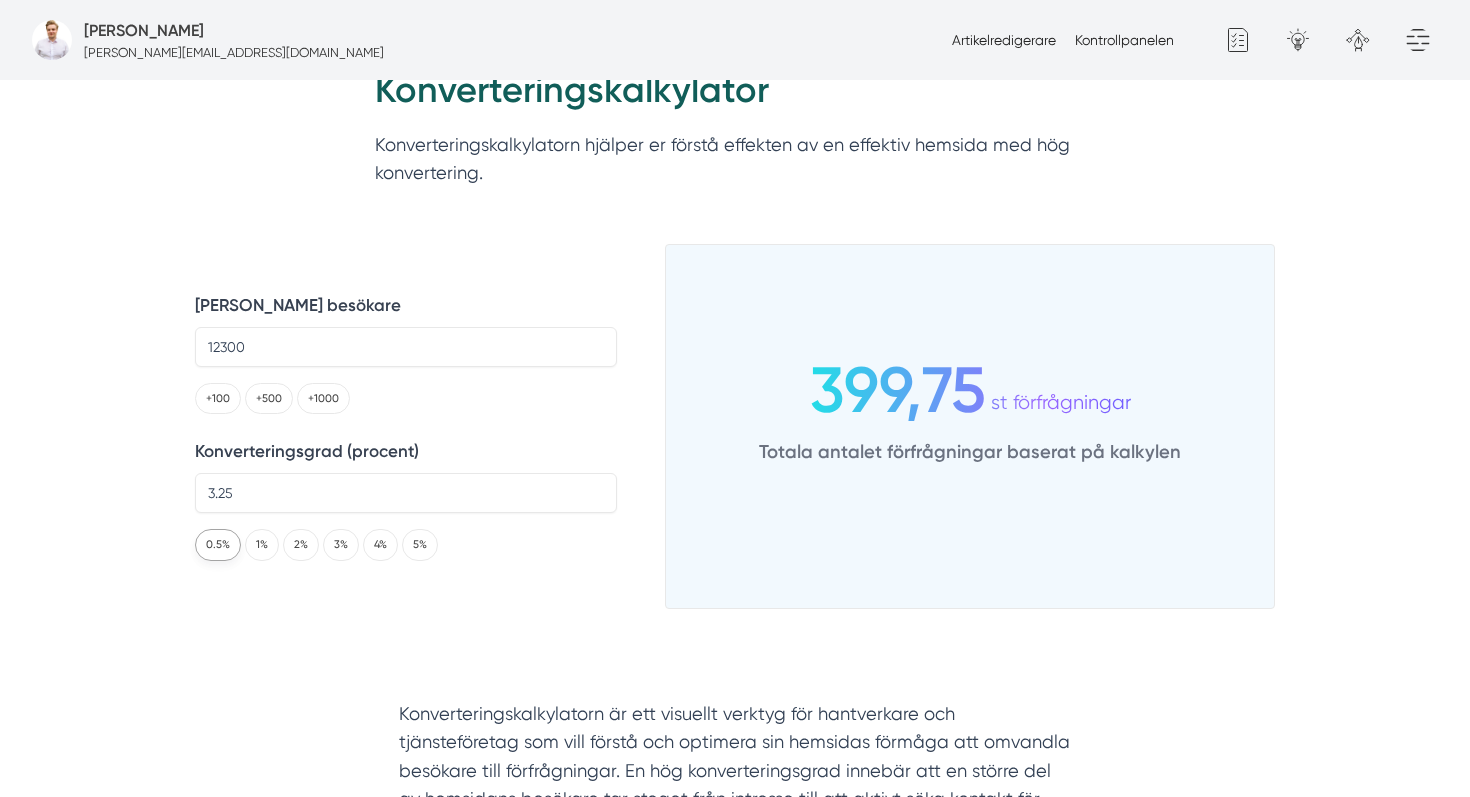 click on "0.5%" at bounding box center (218, 544) 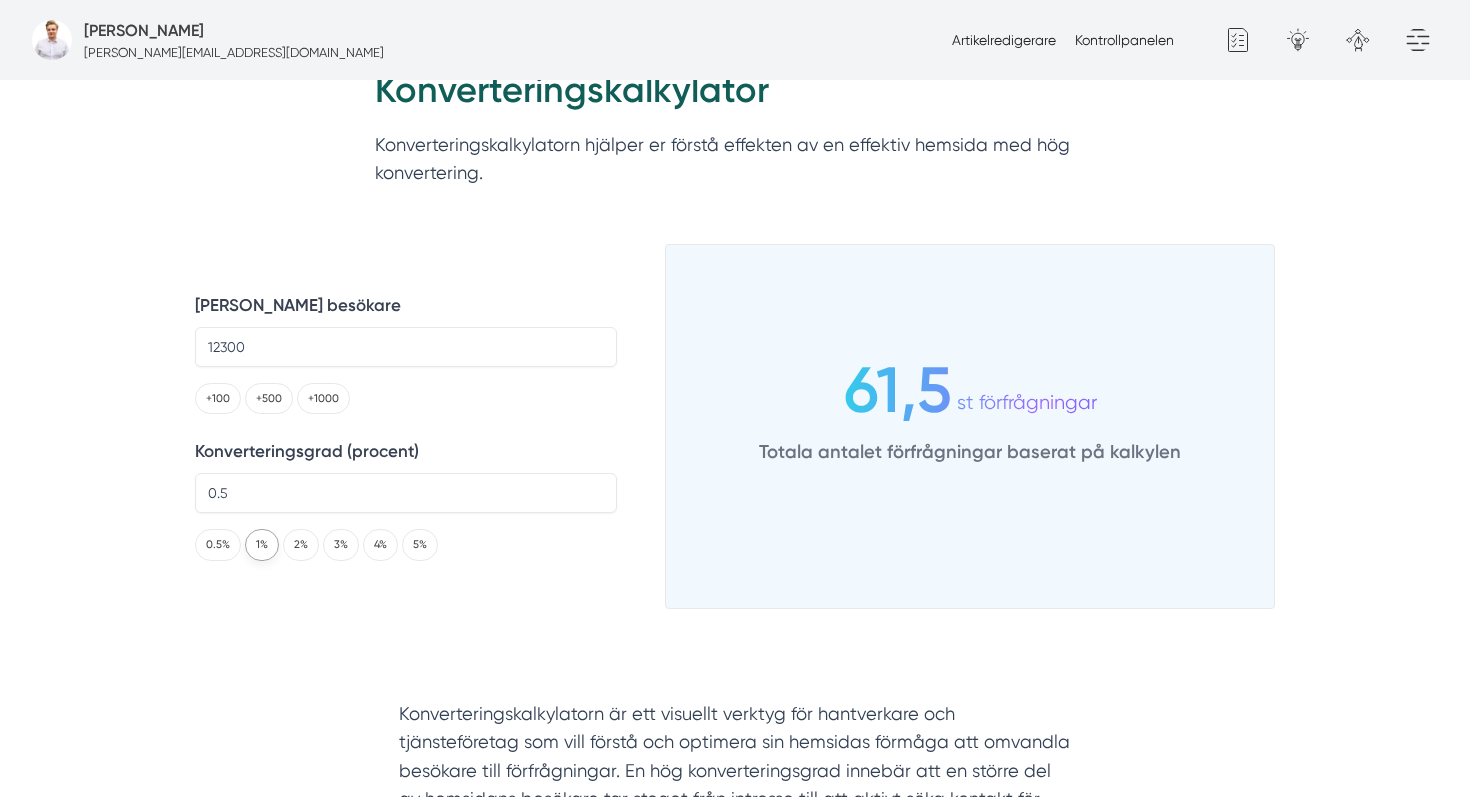 click on "1%" at bounding box center (262, 544) 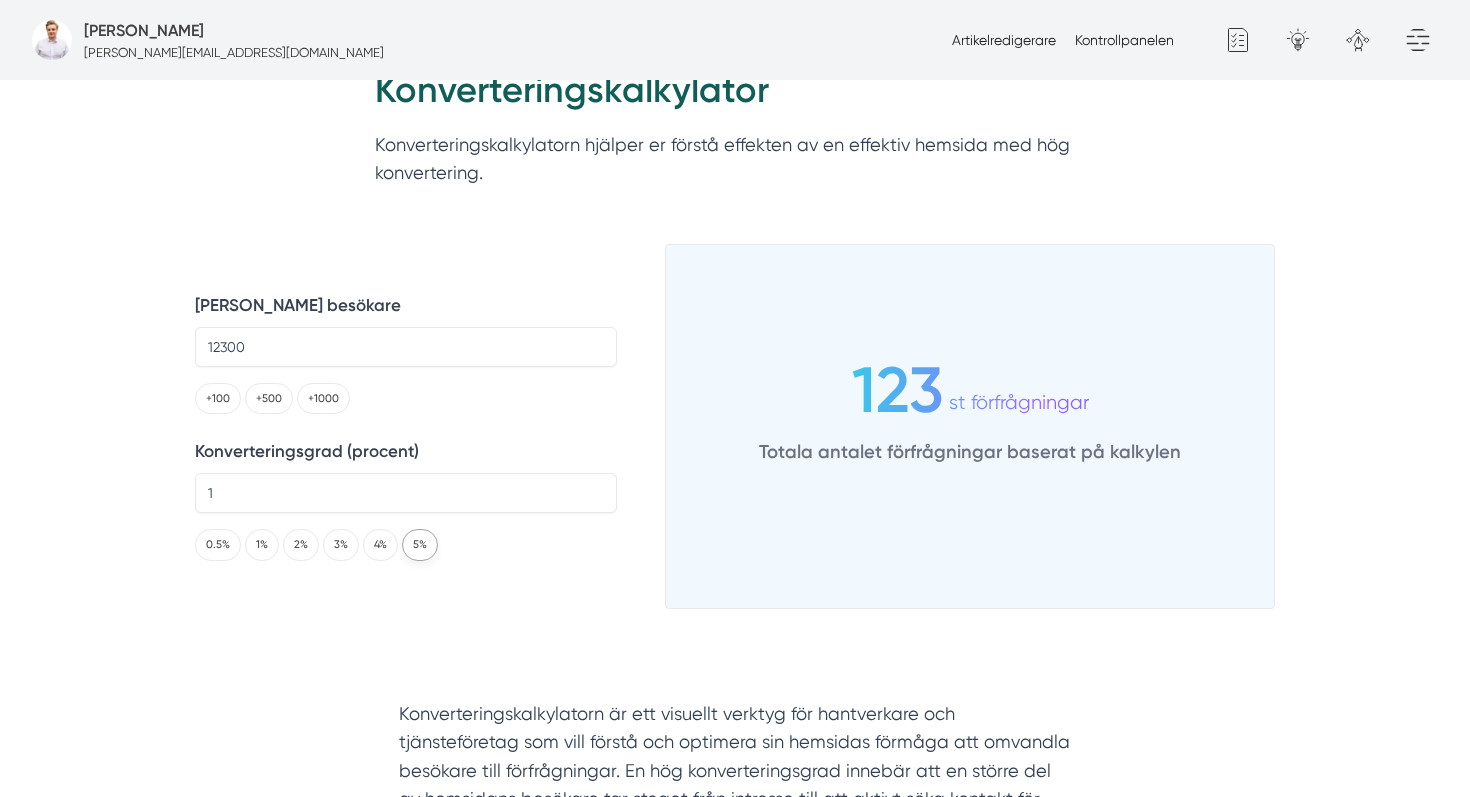 click on "5%" at bounding box center [420, 544] 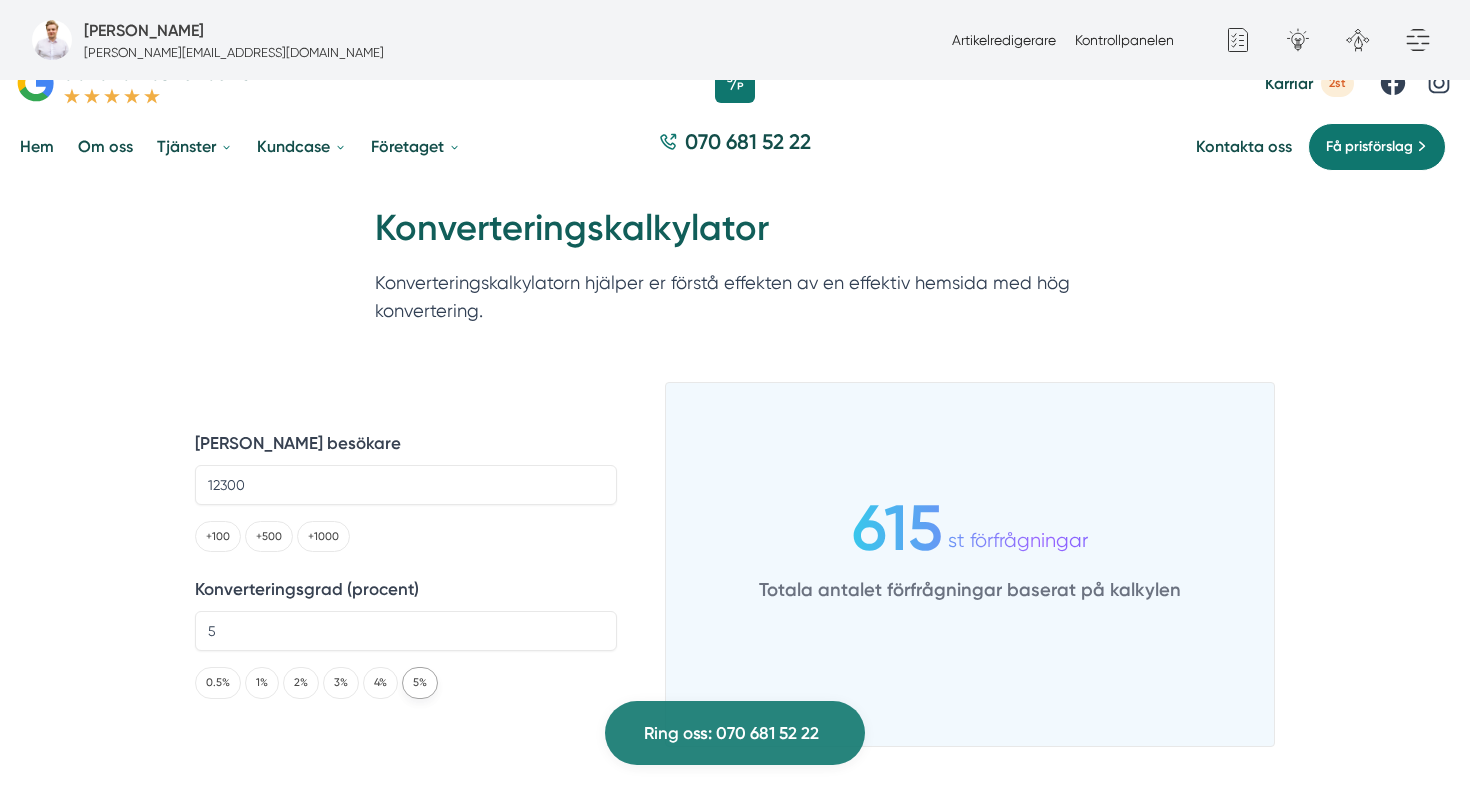 scroll, scrollTop: 0, scrollLeft: 0, axis: both 